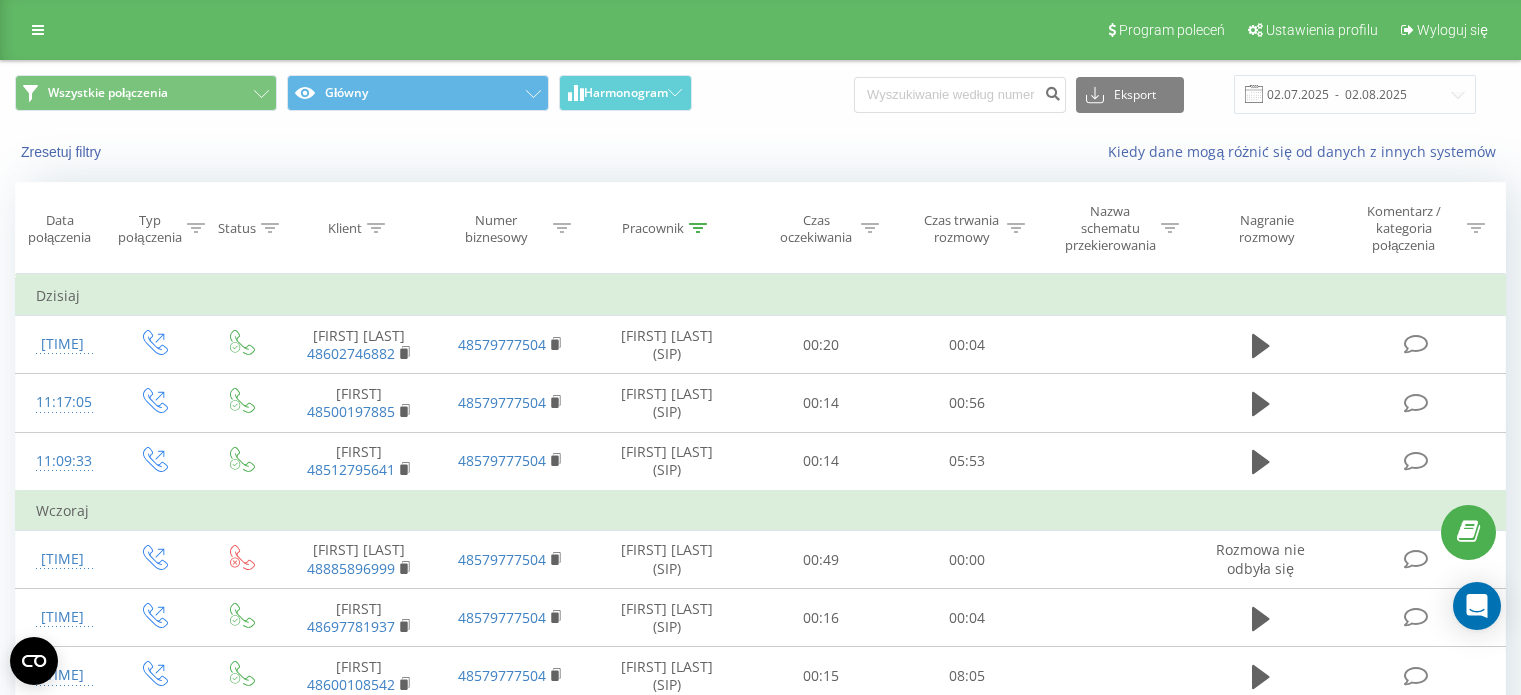 scroll, scrollTop: 0, scrollLeft: 0, axis: both 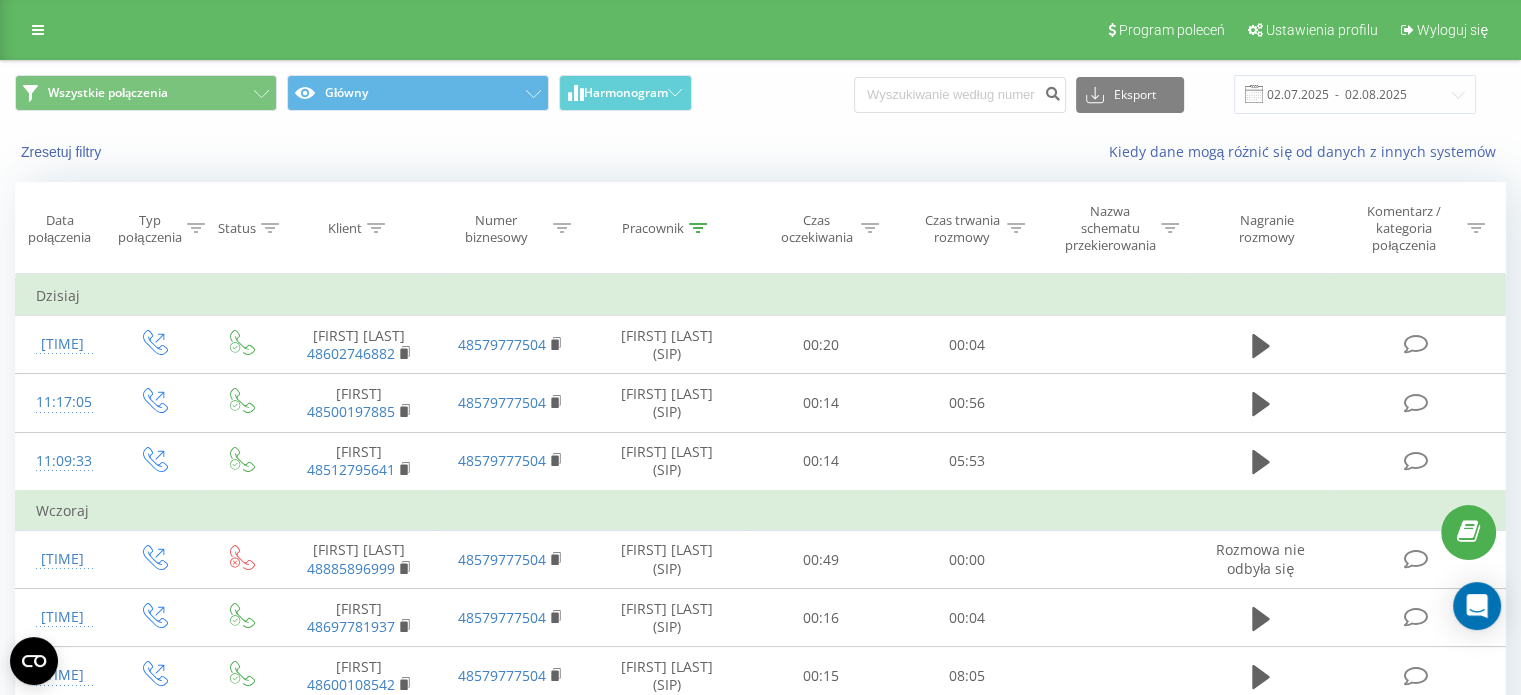 click 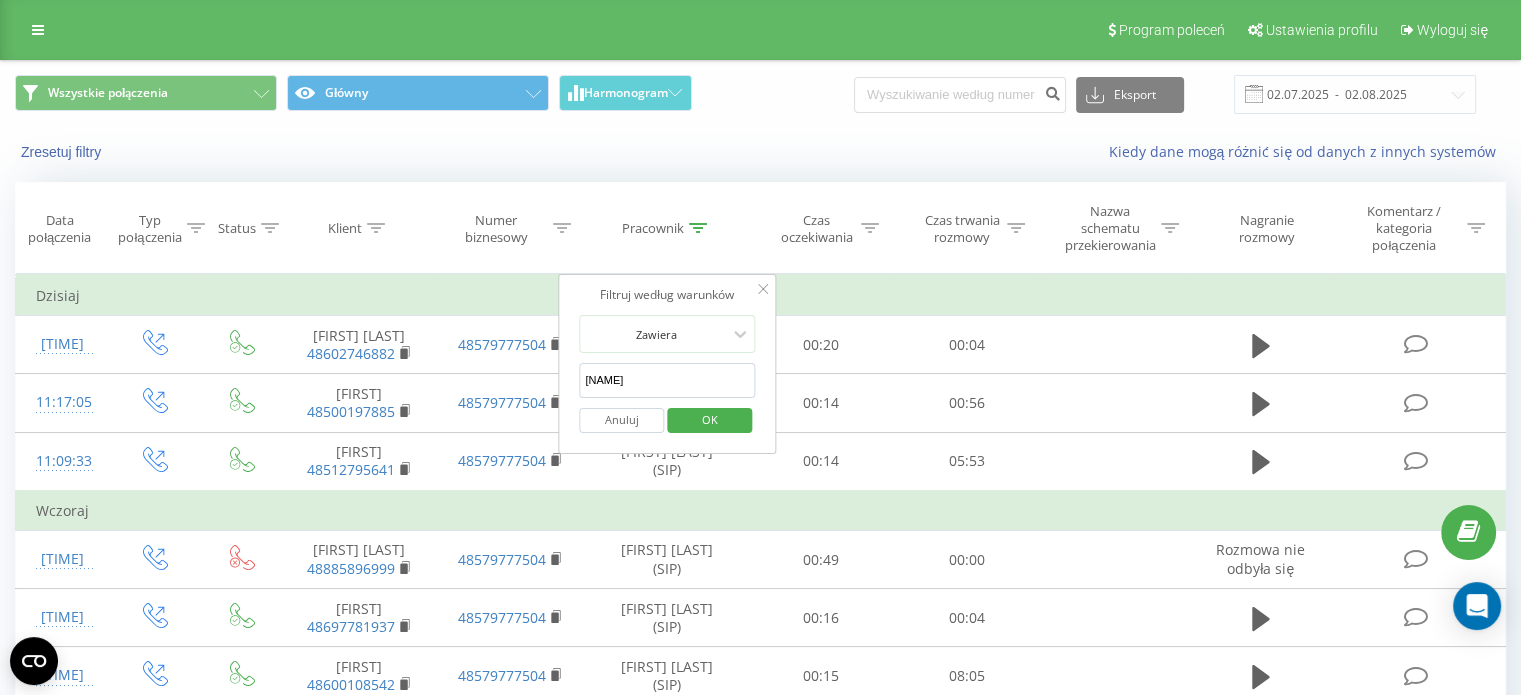 click on "OK" at bounding box center (710, 419) 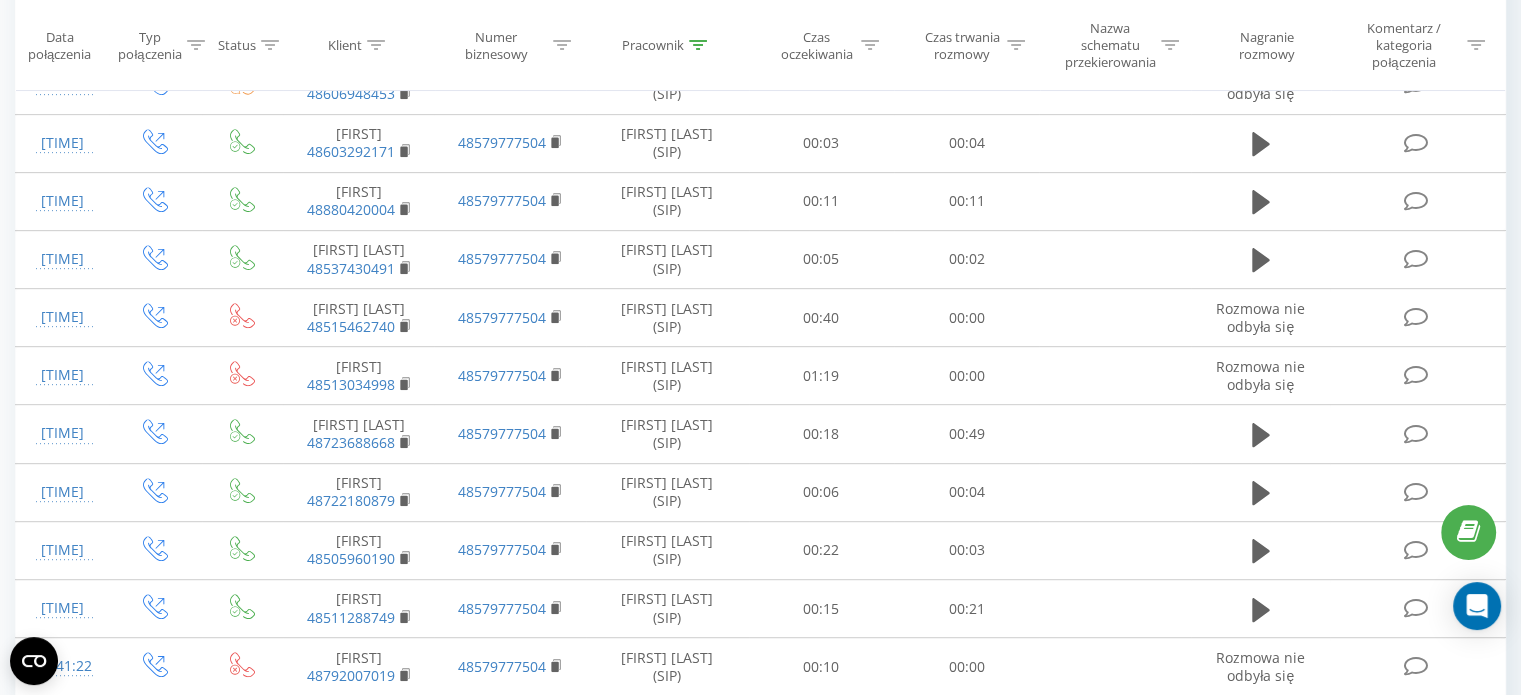 scroll, scrollTop: 1191, scrollLeft: 0, axis: vertical 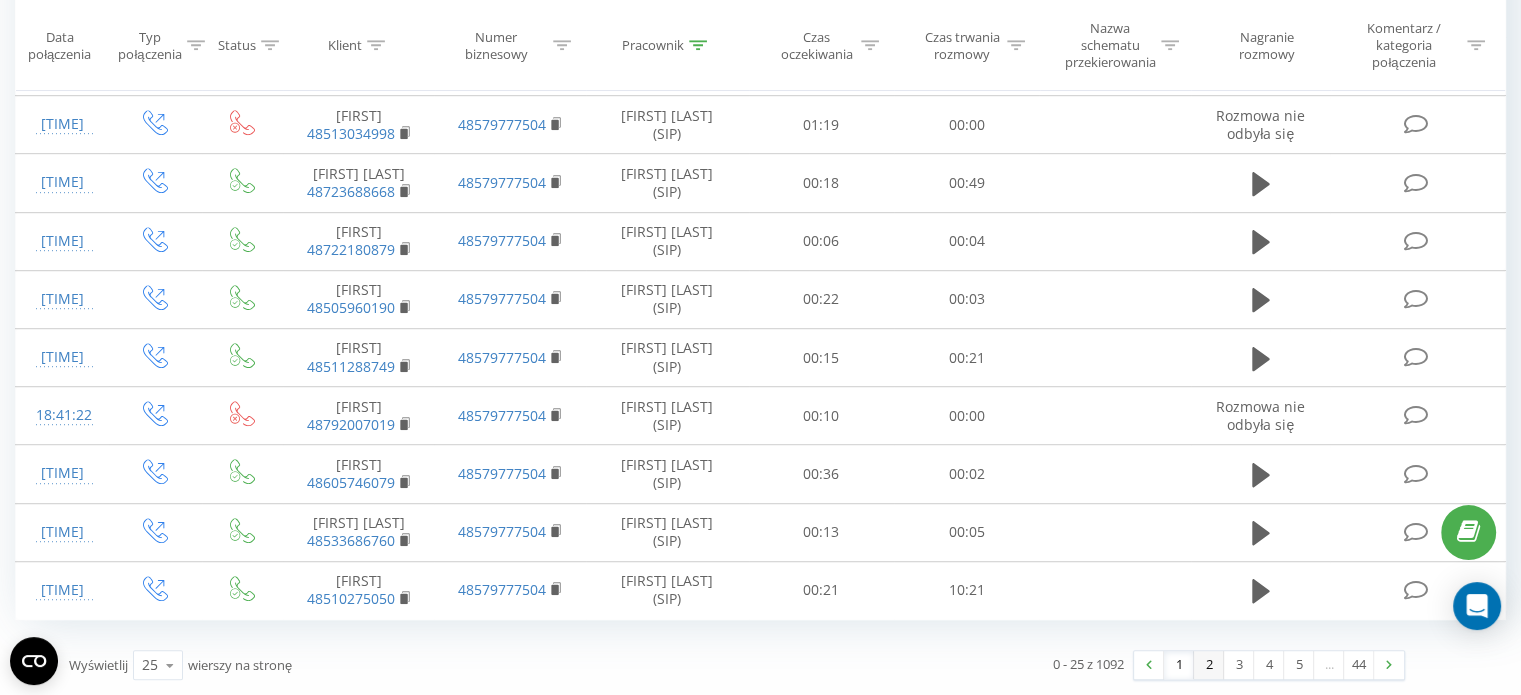 click on "2" at bounding box center [1209, 665] 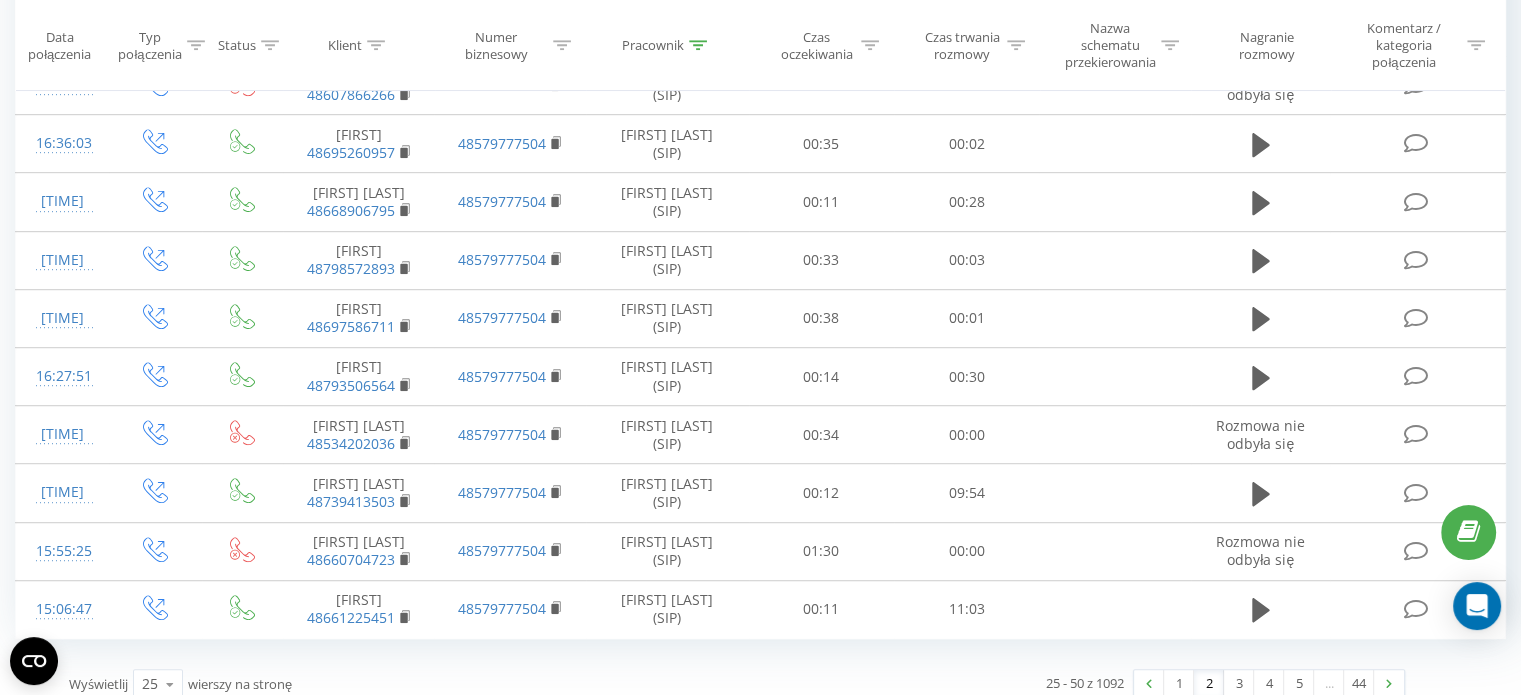 scroll, scrollTop: 1175, scrollLeft: 0, axis: vertical 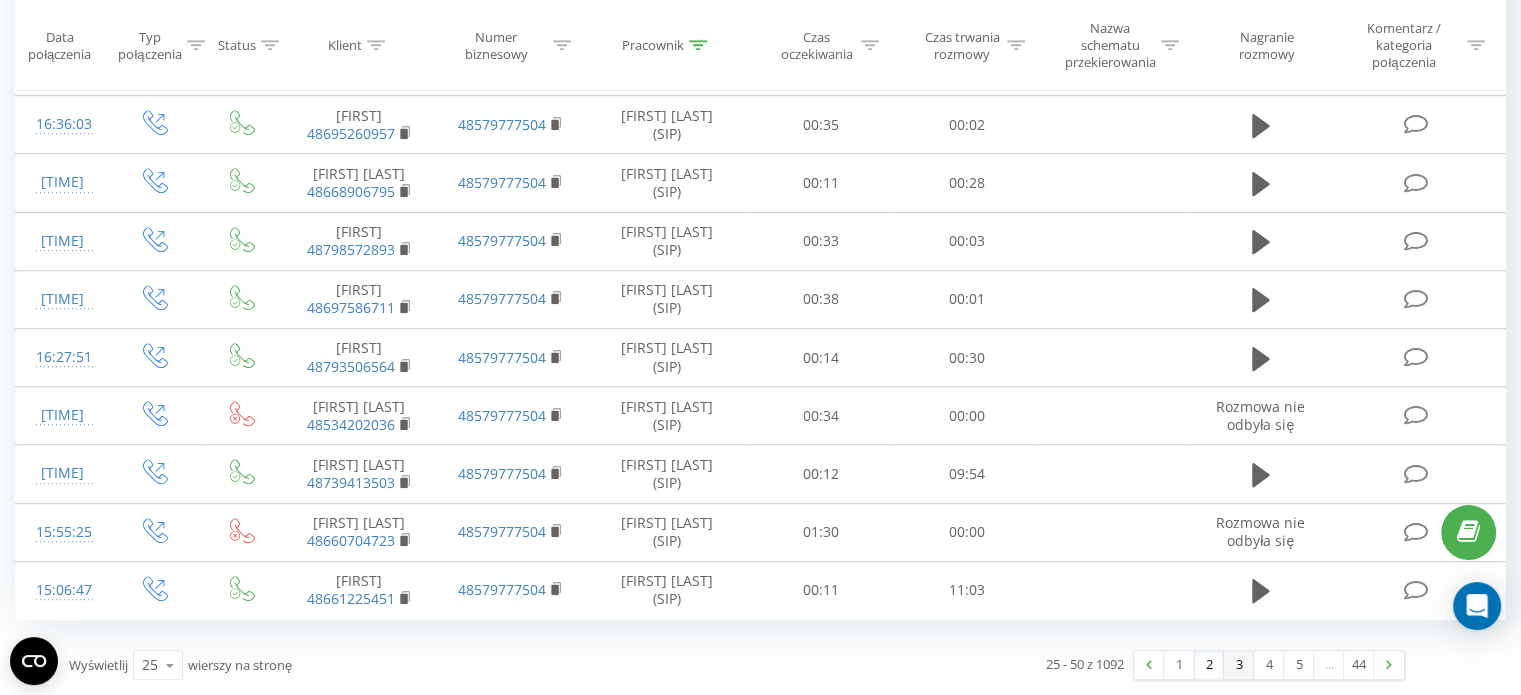 click on "3" at bounding box center [1239, 665] 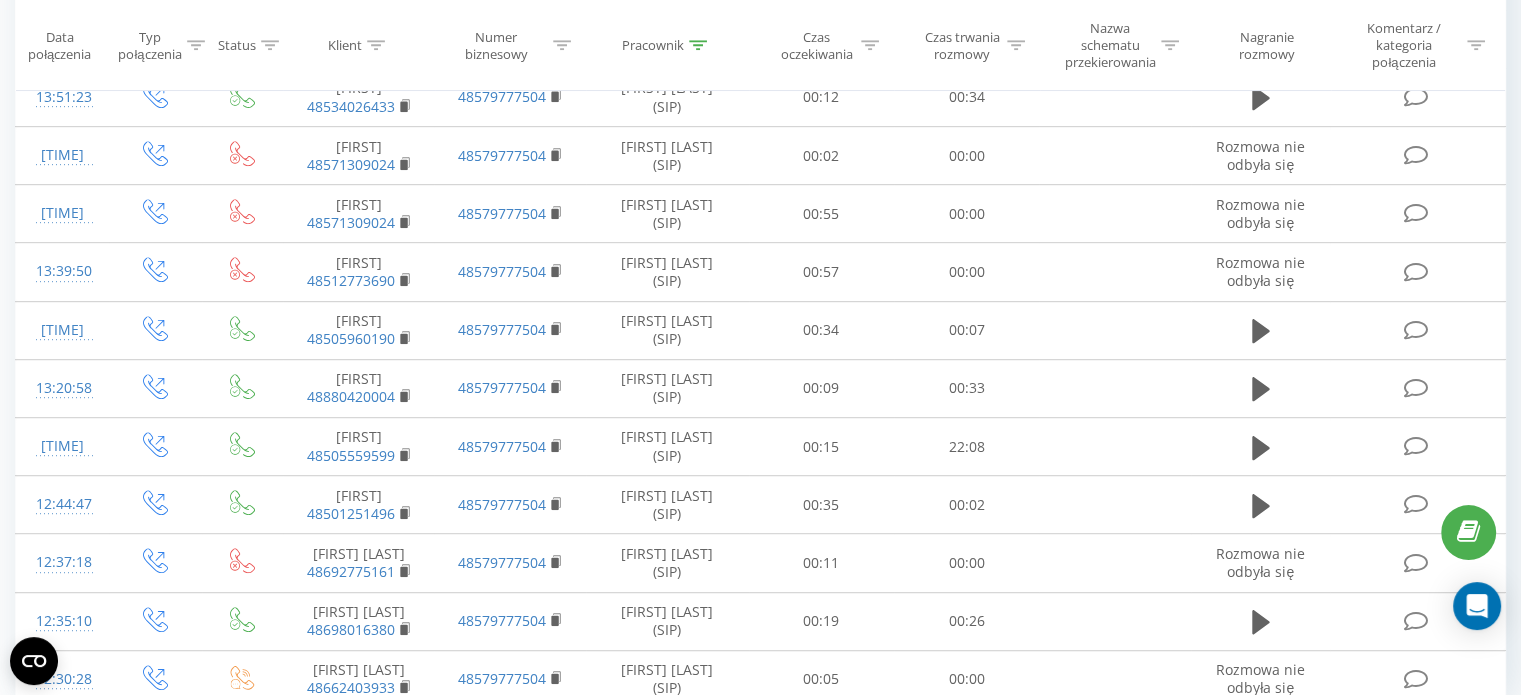 scroll, scrollTop: 1191, scrollLeft: 0, axis: vertical 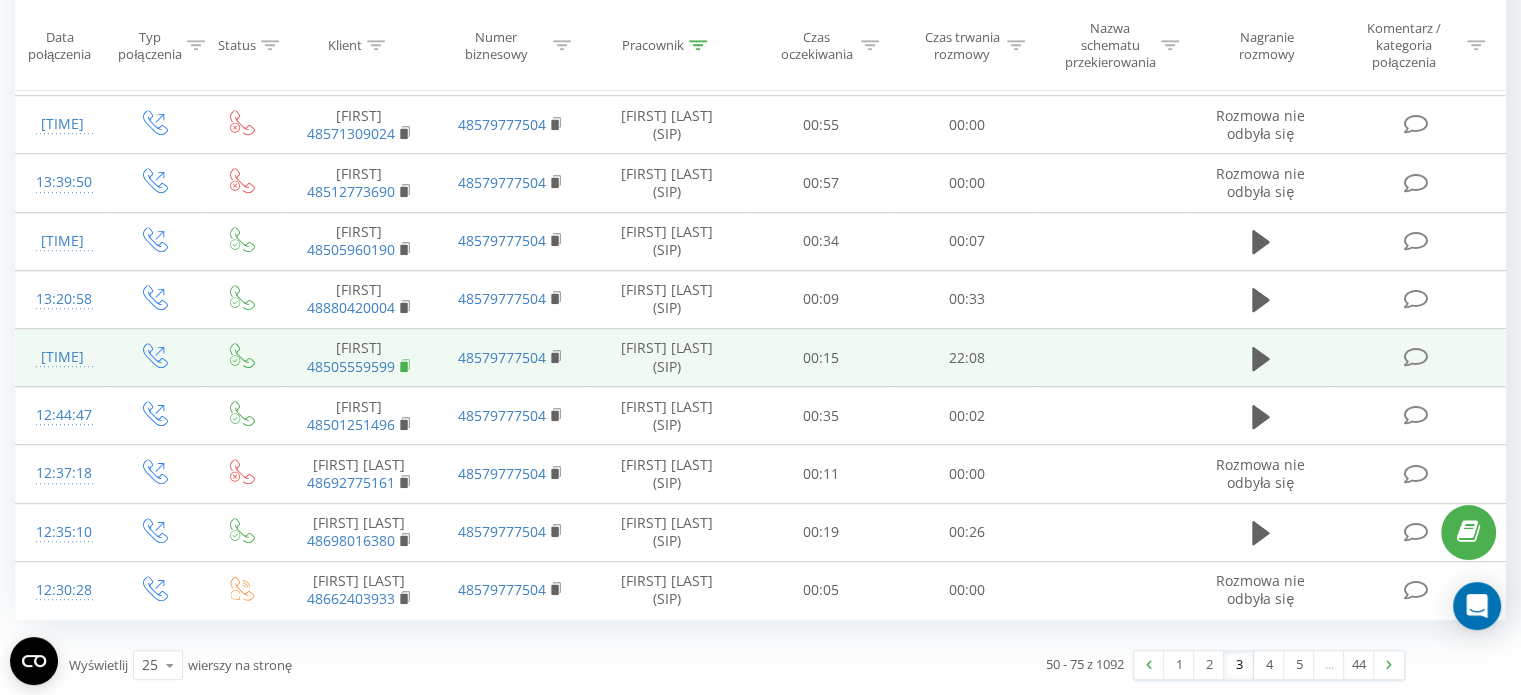 click 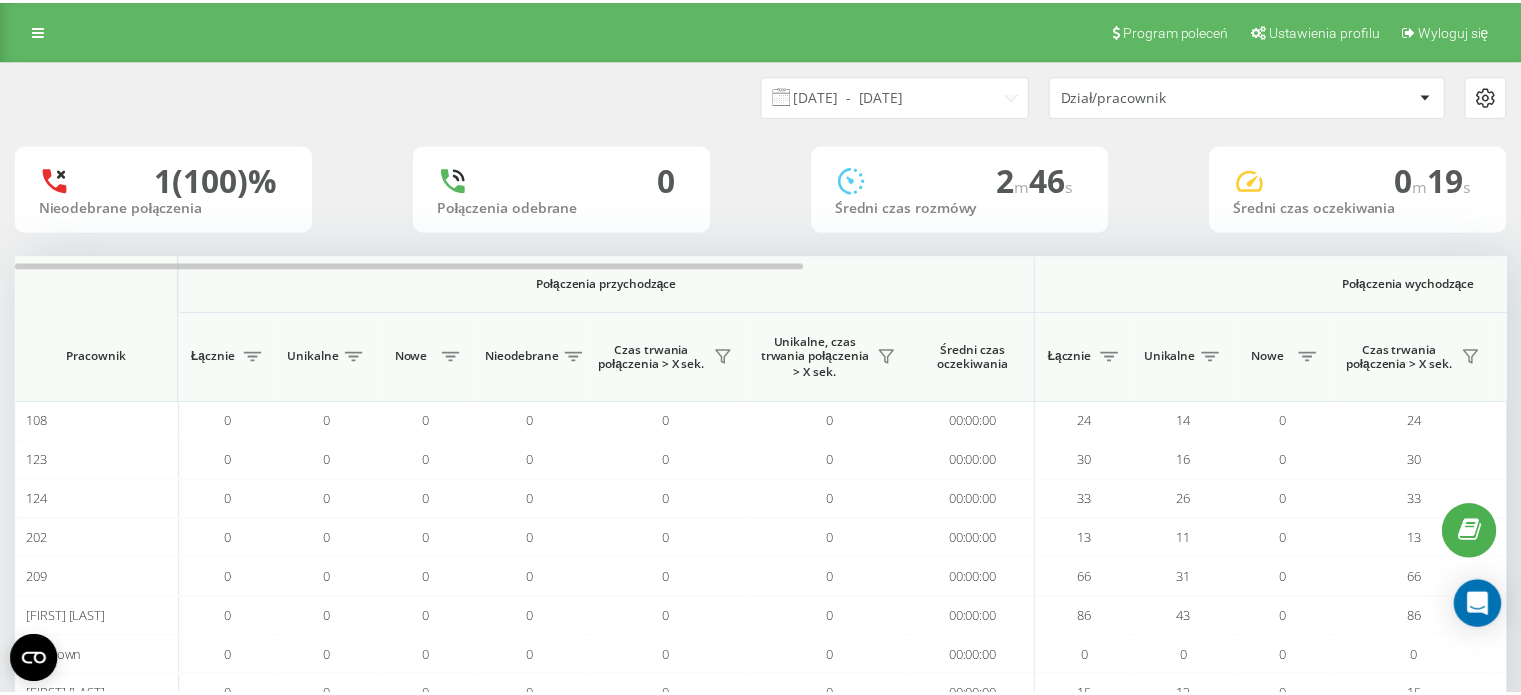 scroll, scrollTop: 0, scrollLeft: 0, axis: both 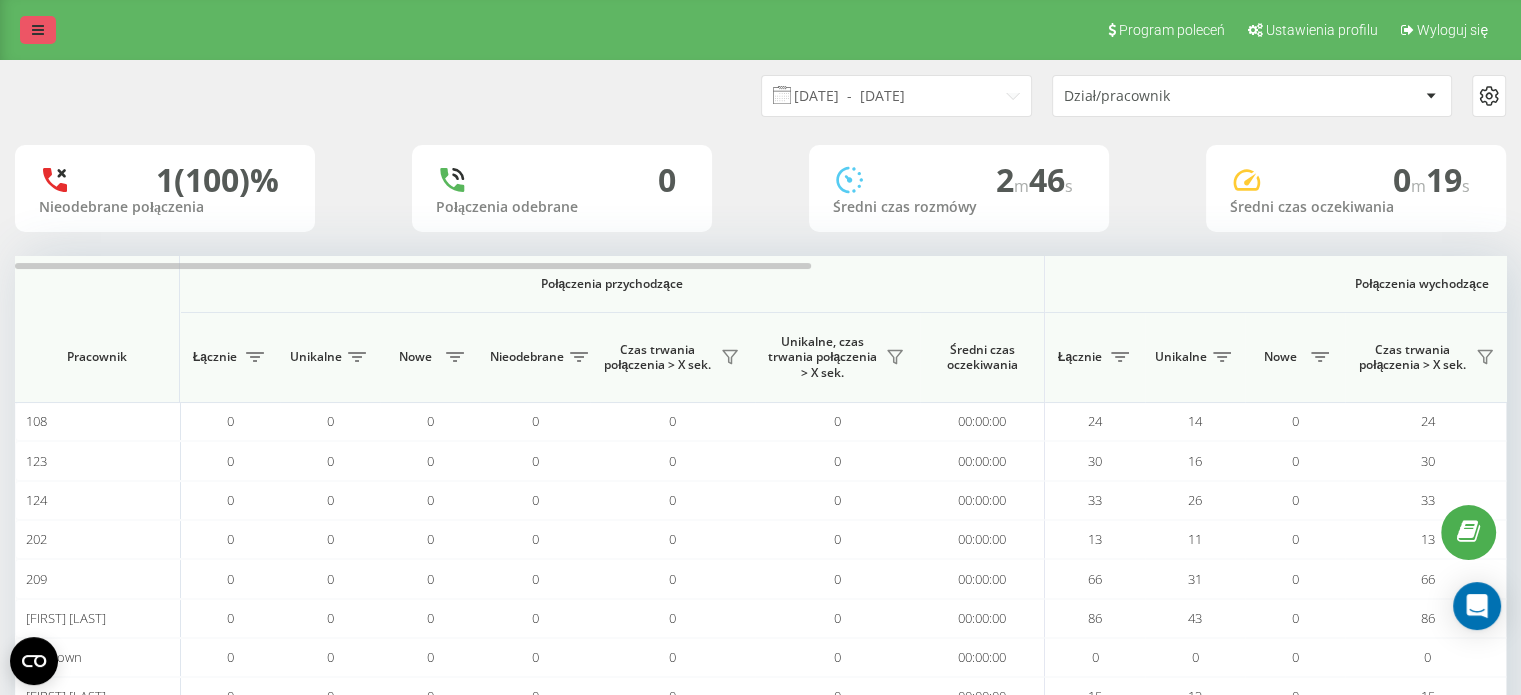 click at bounding box center [38, 30] 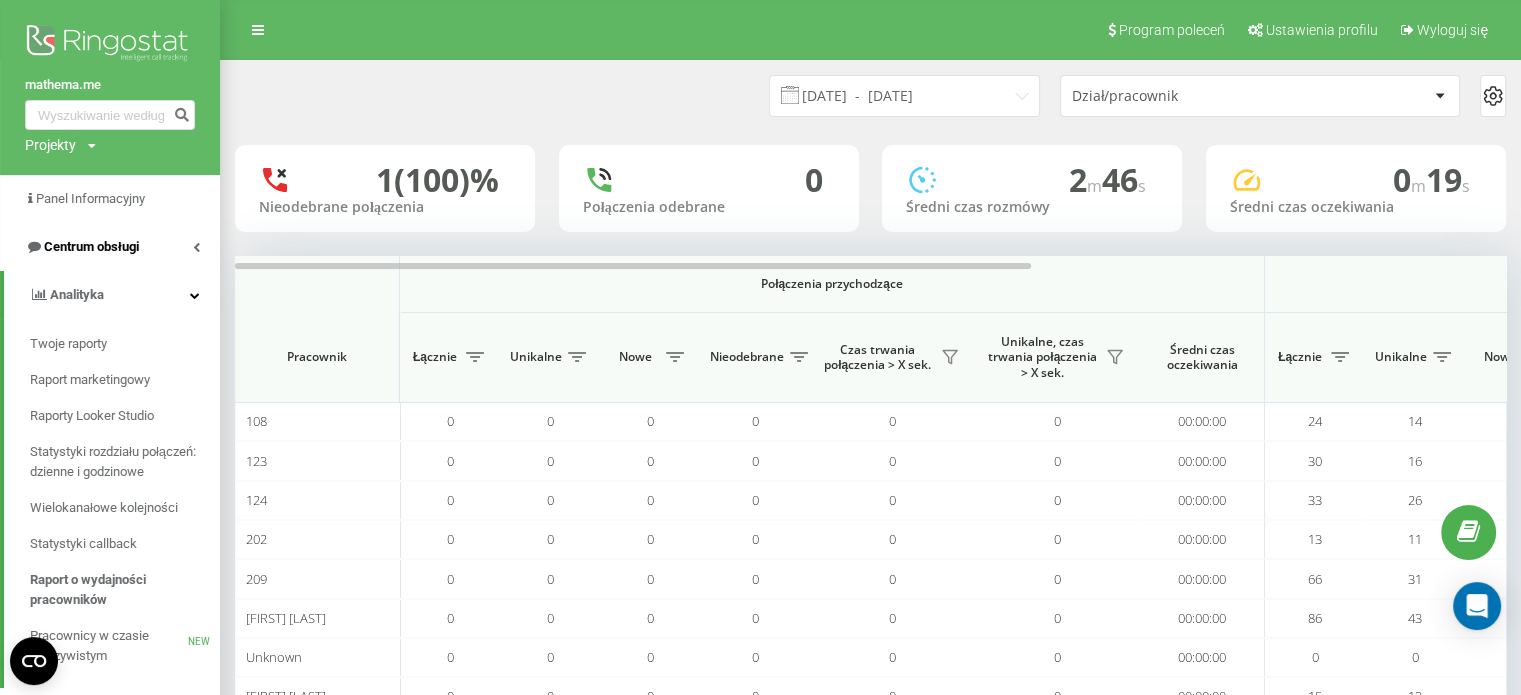 click on "Centrum obsługi" at bounding box center (82, 247) 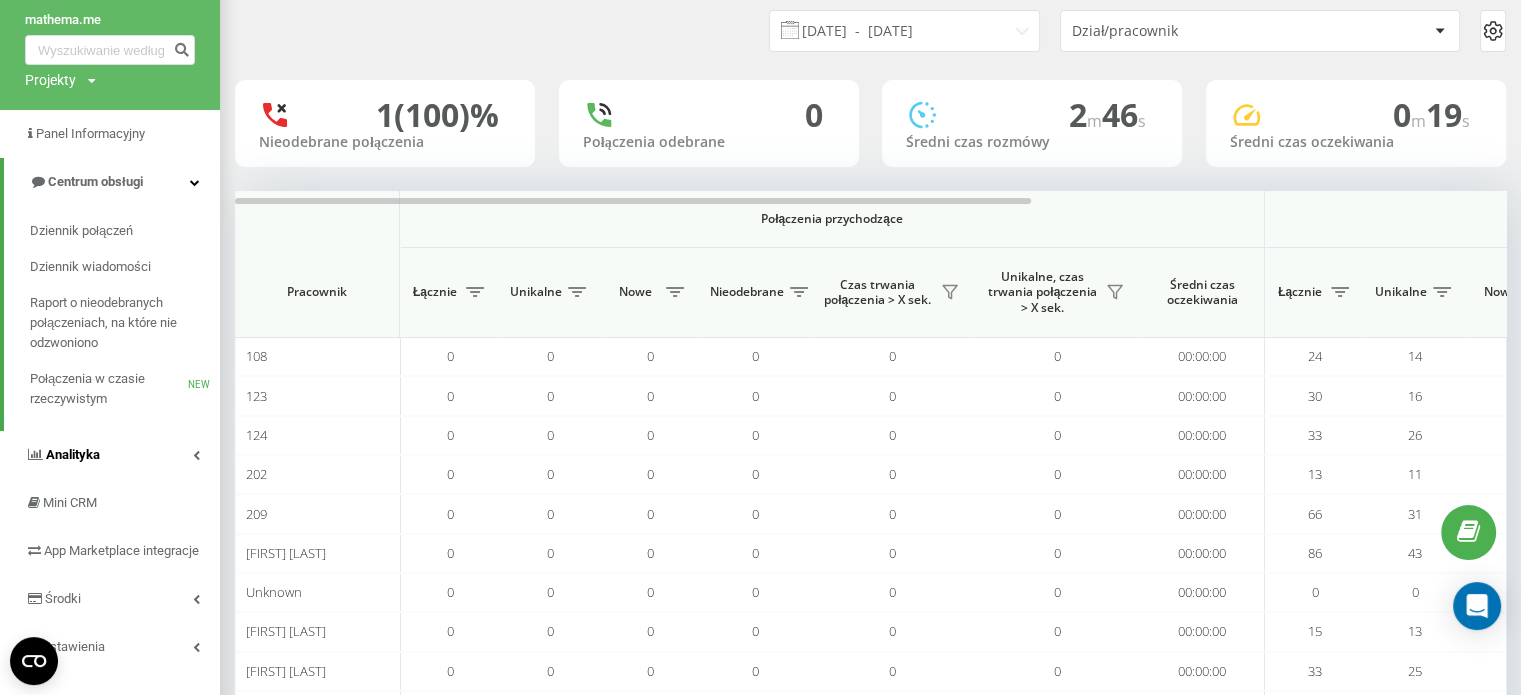scroll, scrollTop: 100, scrollLeft: 0, axis: vertical 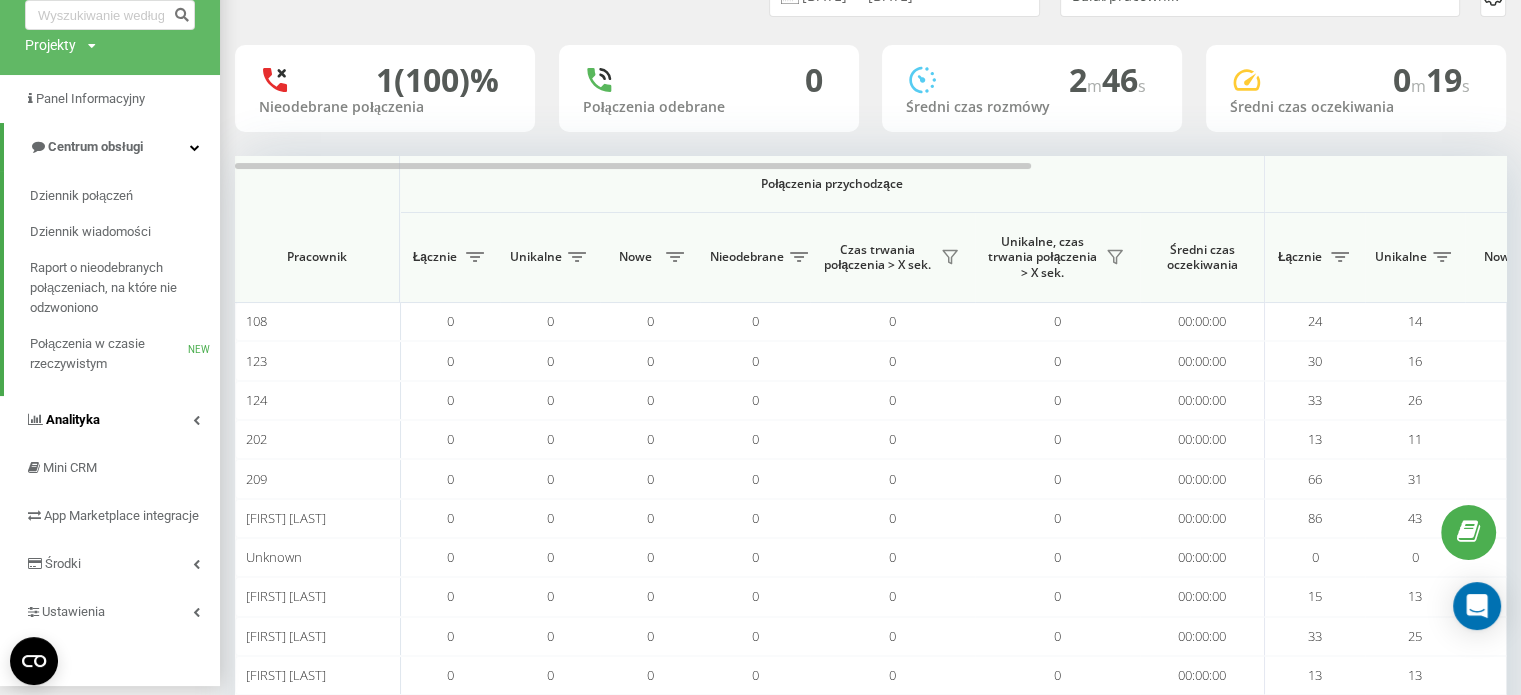 click on "Analityka" at bounding box center [110, 420] 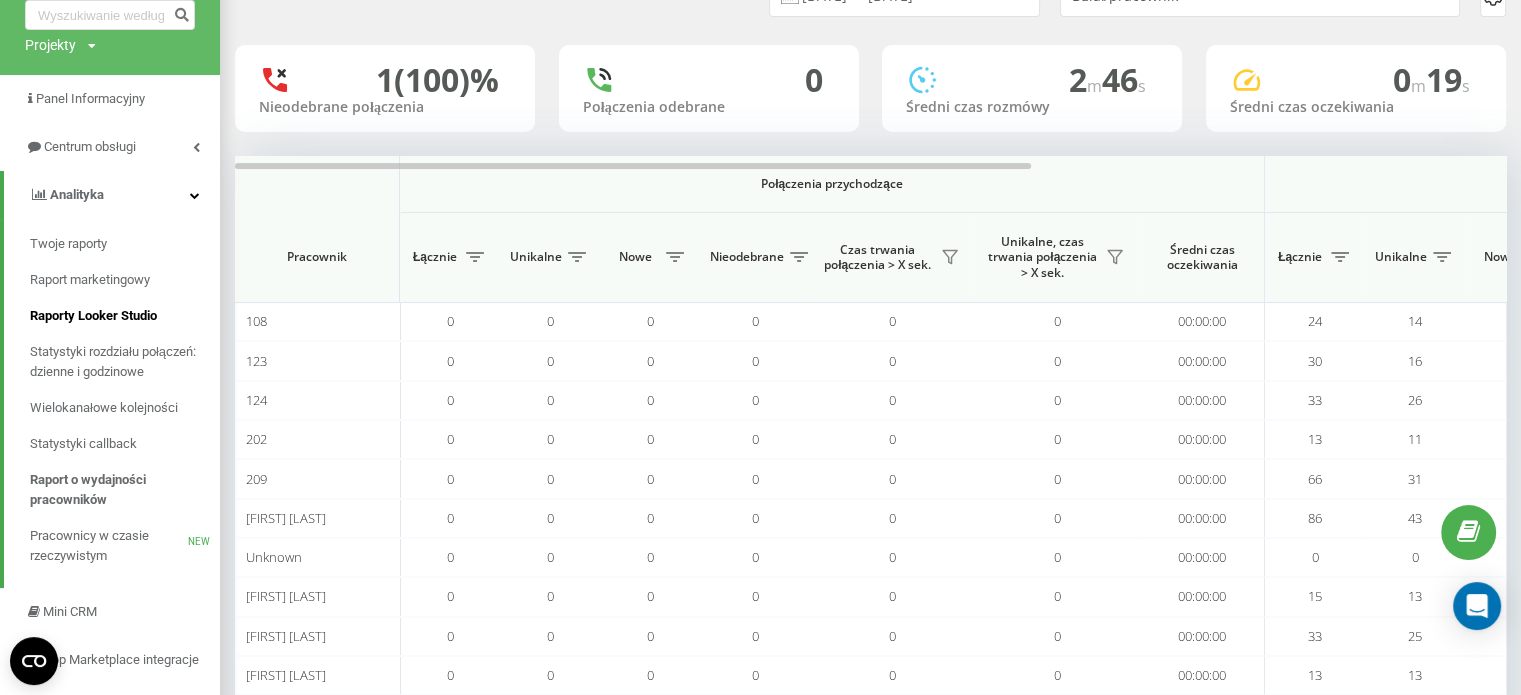 click on "Raporty Looker Studio" at bounding box center (93, 316) 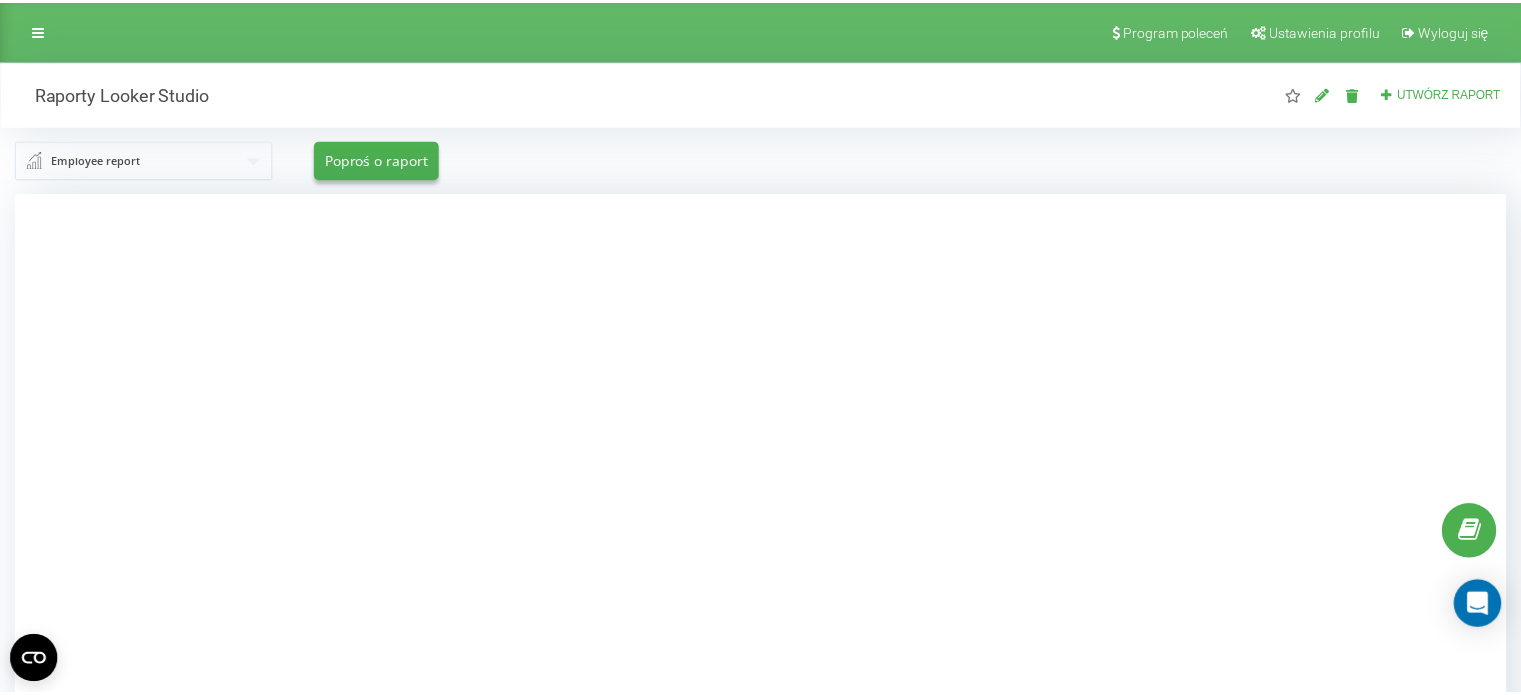 scroll, scrollTop: 0, scrollLeft: 0, axis: both 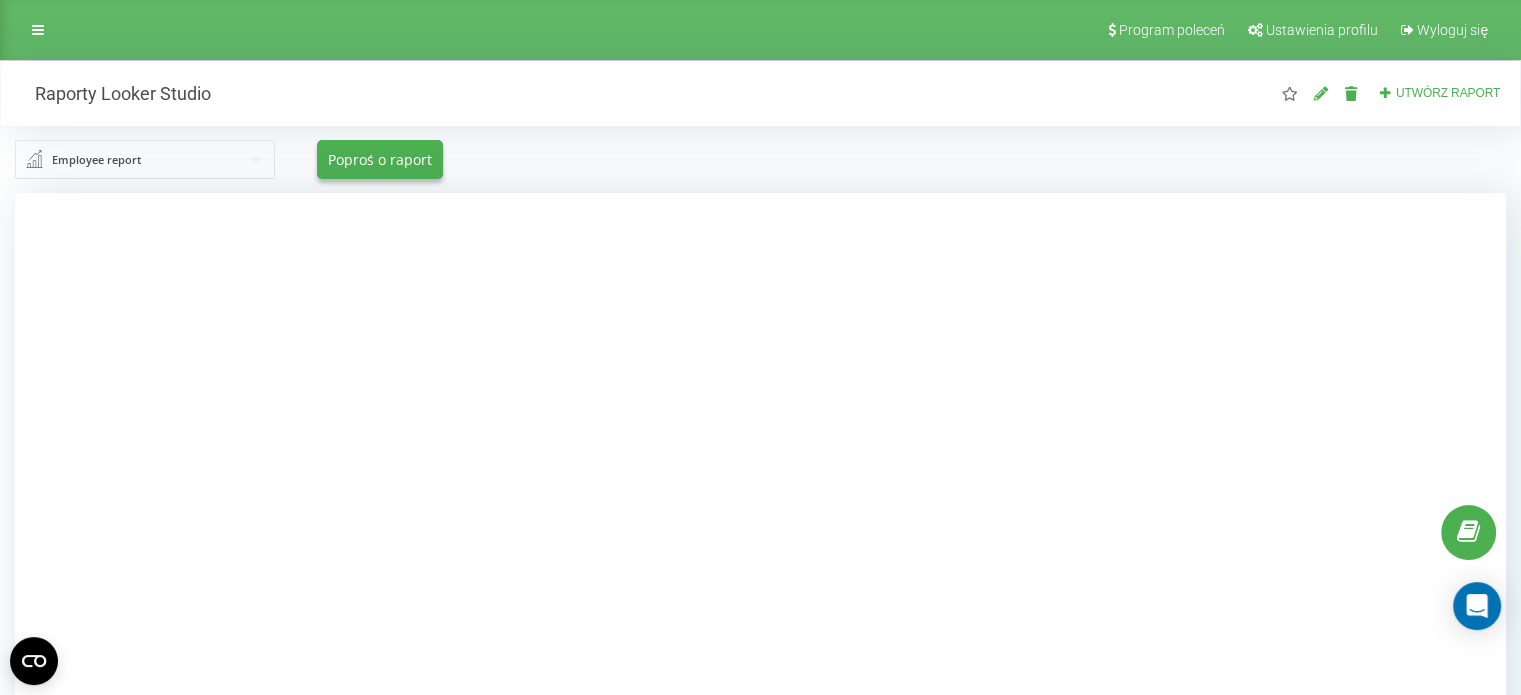 click at bounding box center (760, 540) 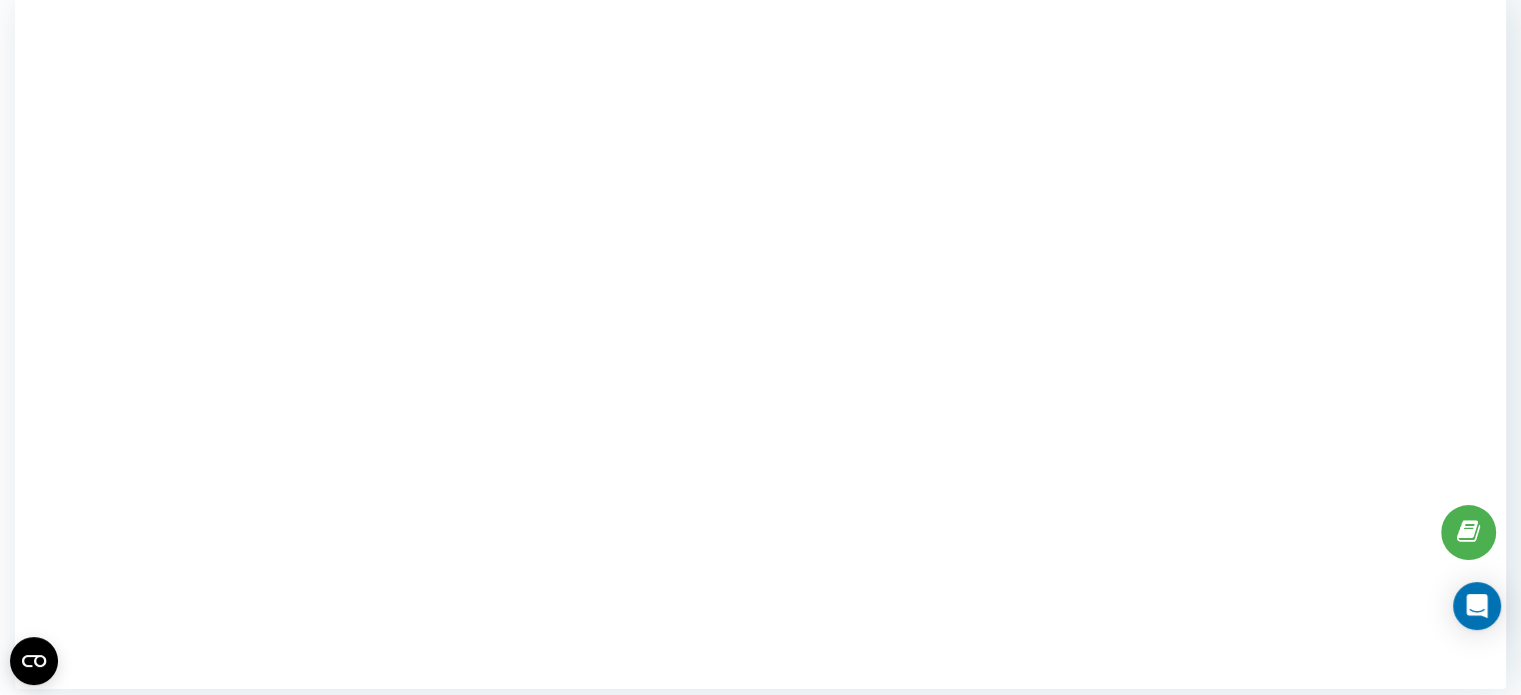 scroll, scrollTop: 200, scrollLeft: 0, axis: vertical 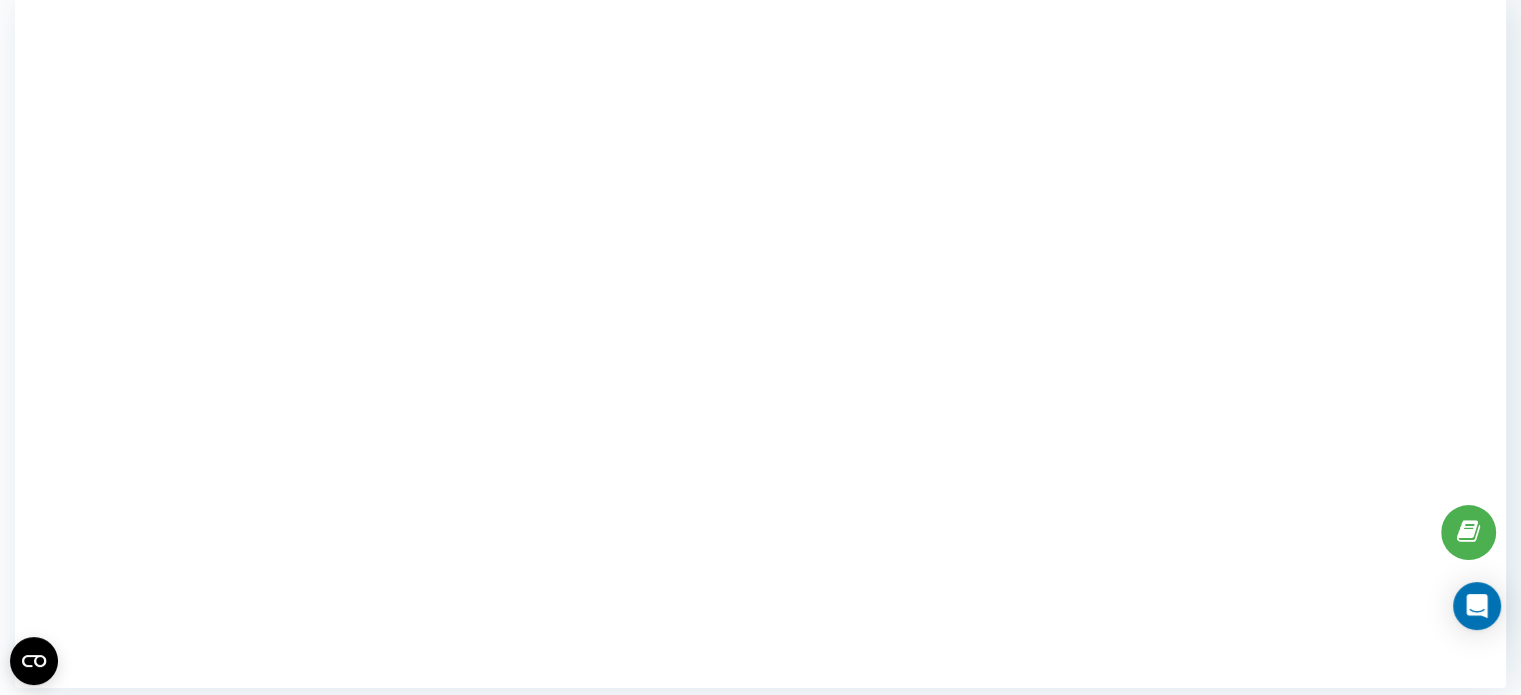 click on "Raporty Looker Studio Utwórz raport Employee report Employee report Employee report (by day) Outgoing report Incoming report Missed report Poproś o raport" at bounding box center (760, 281) 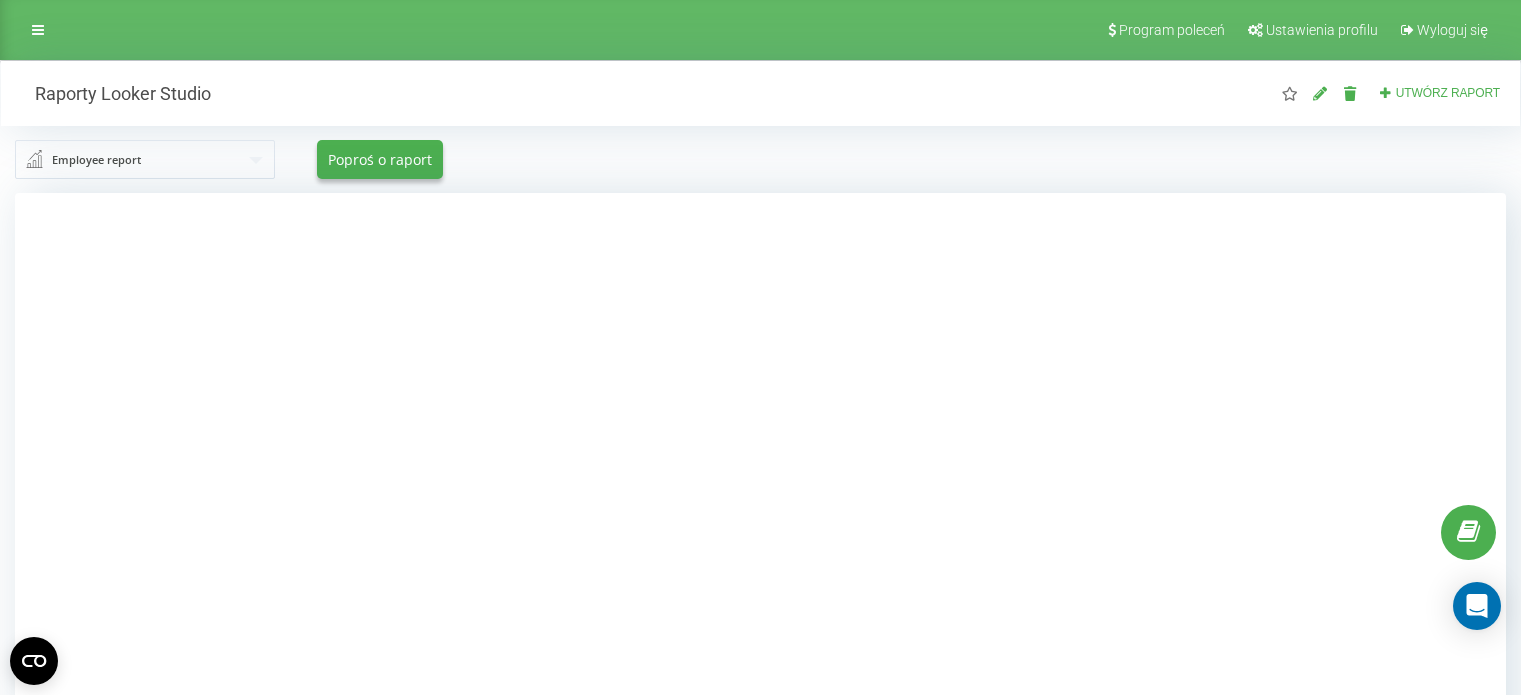 scroll, scrollTop: 200, scrollLeft: 0, axis: vertical 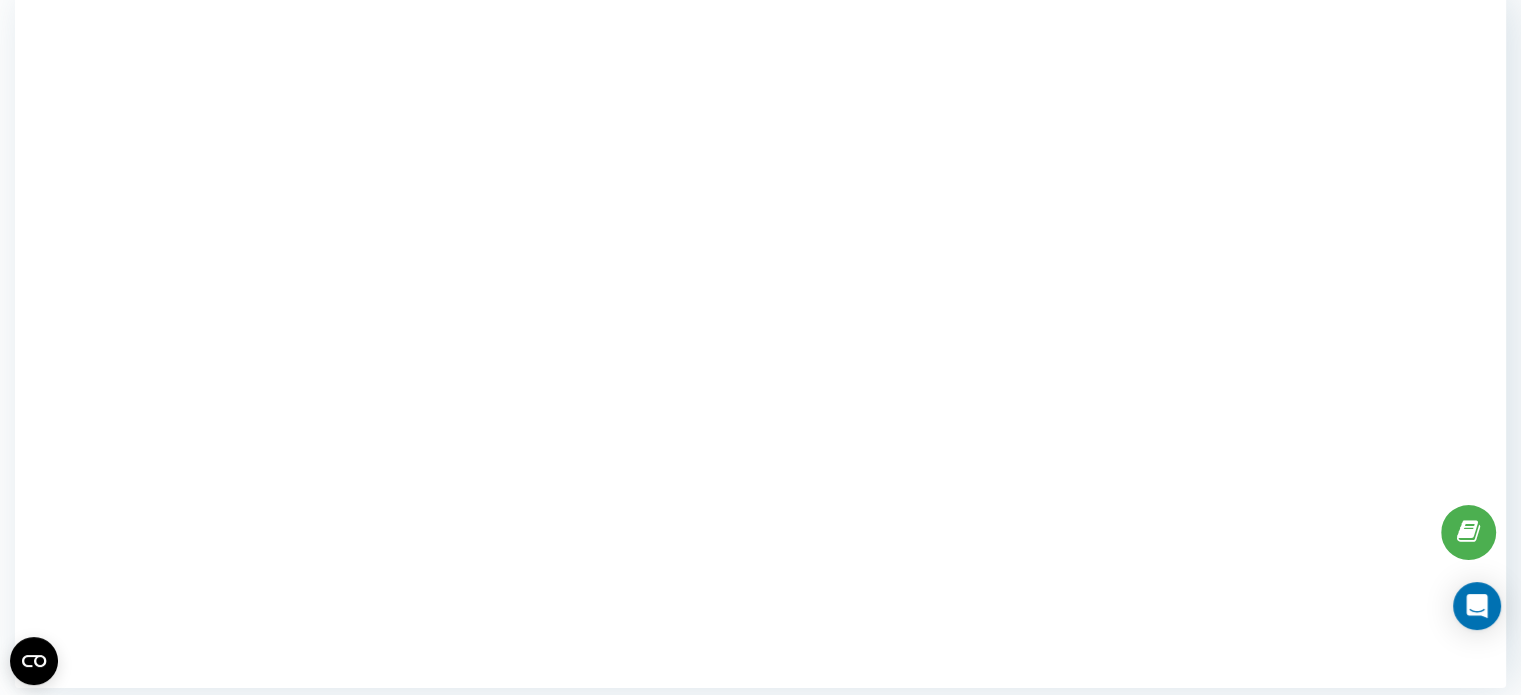click at bounding box center [760, 340] 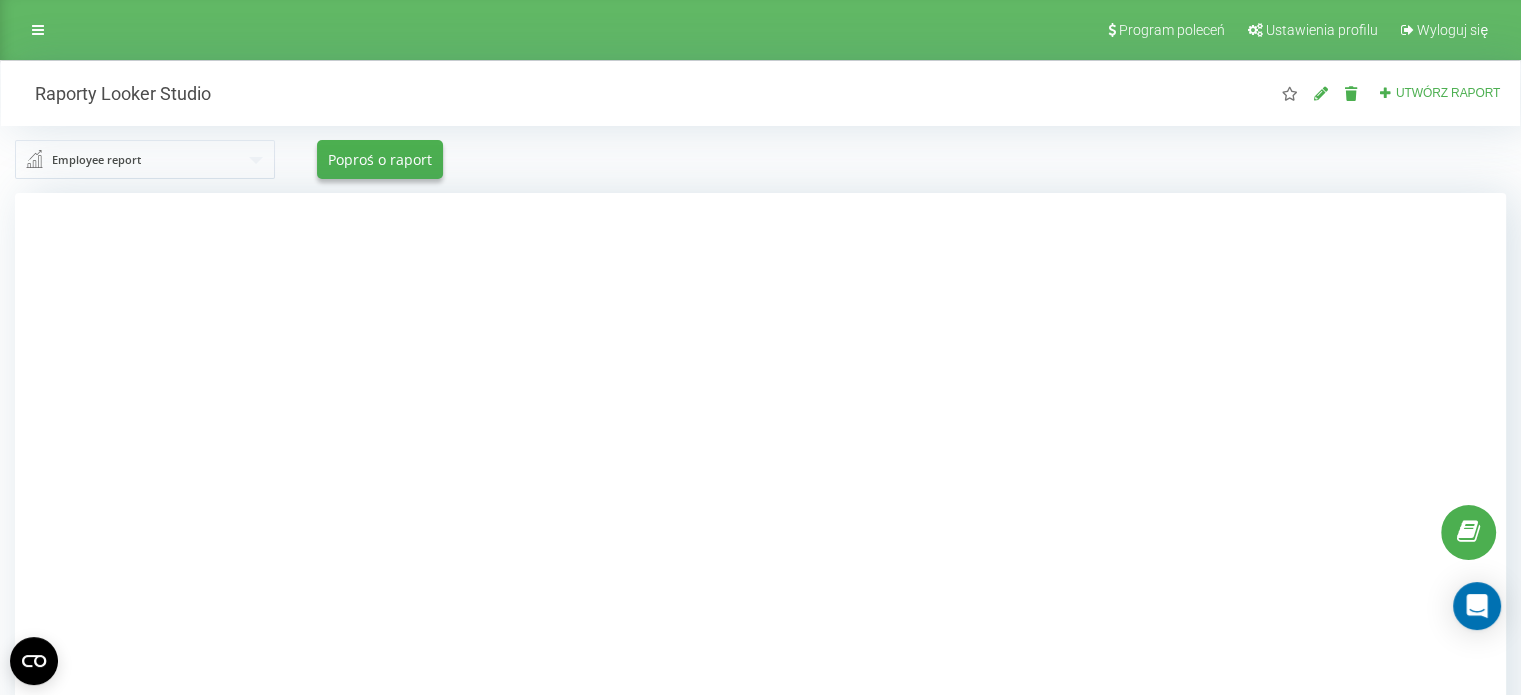 click at bounding box center [760, 540] 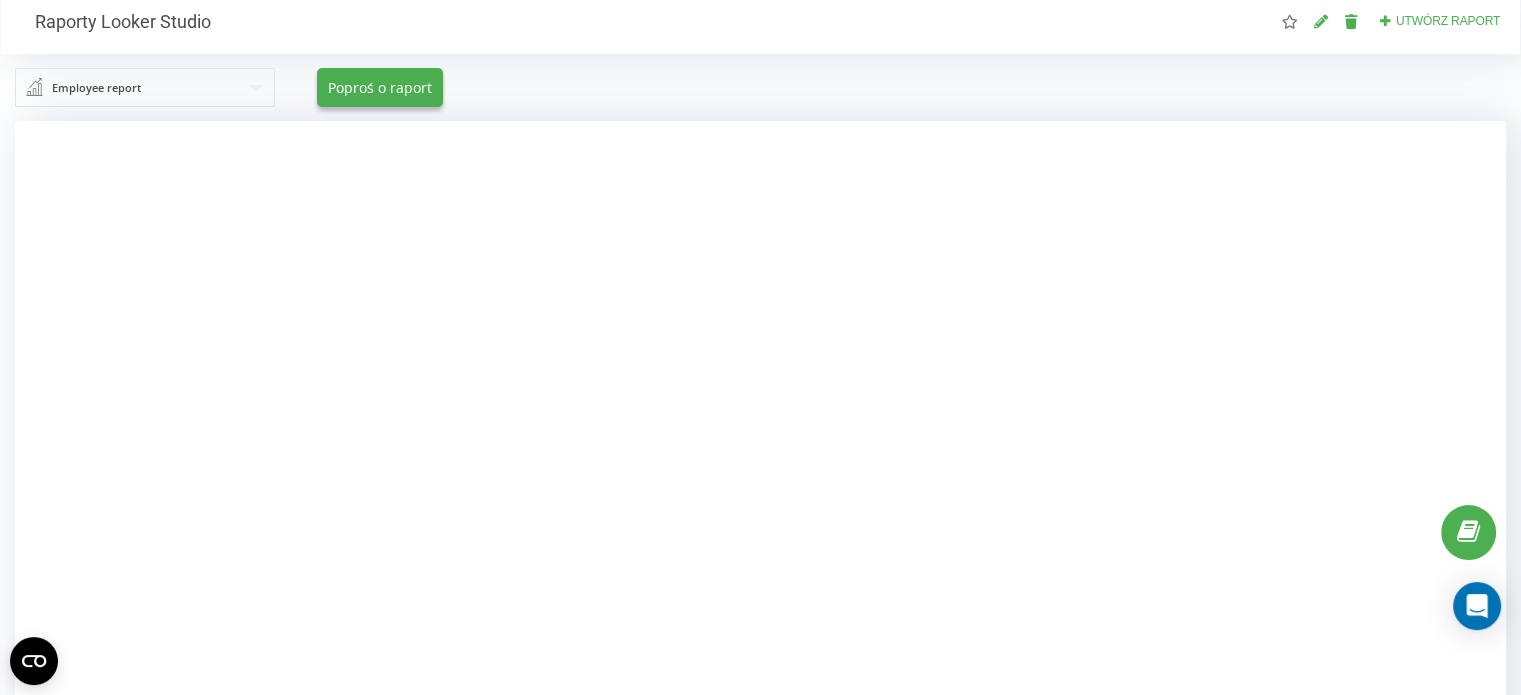 scroll, scrollTop: 100, scrollLeft: 0, axis: vertical 